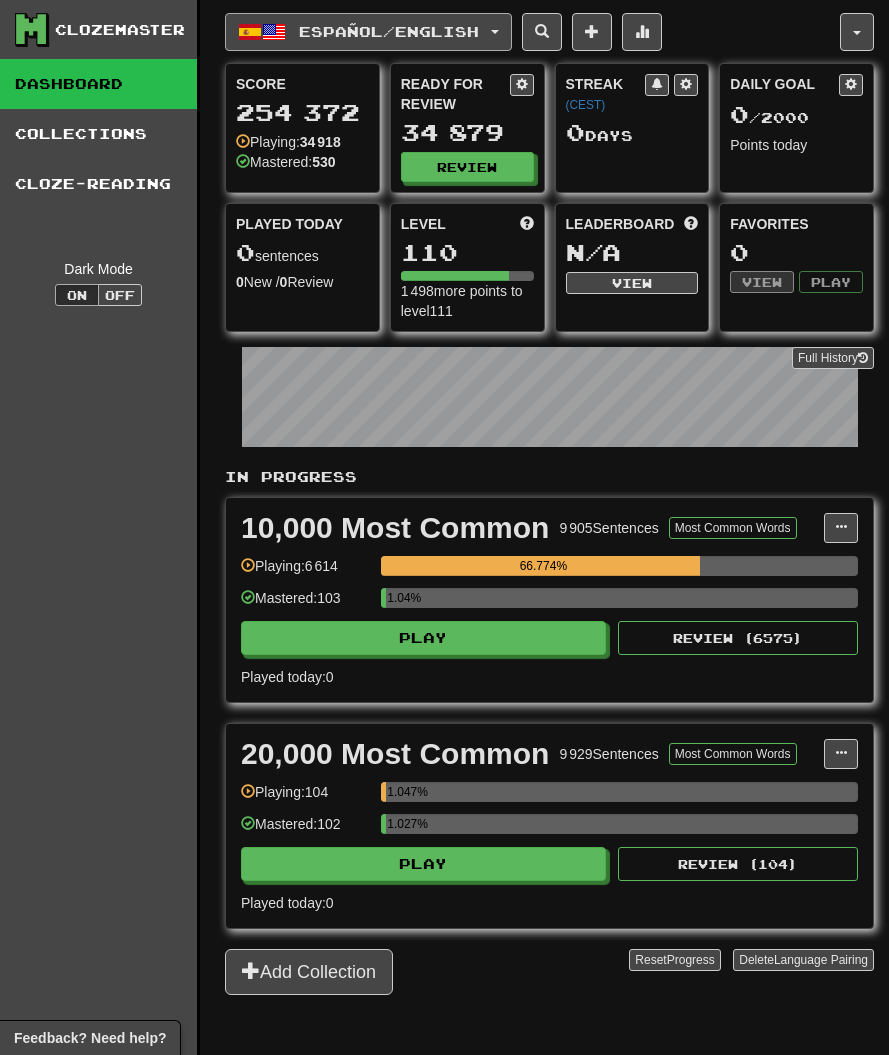 scroll, scrollTop: 0, scrollLeft: 0, axis: both 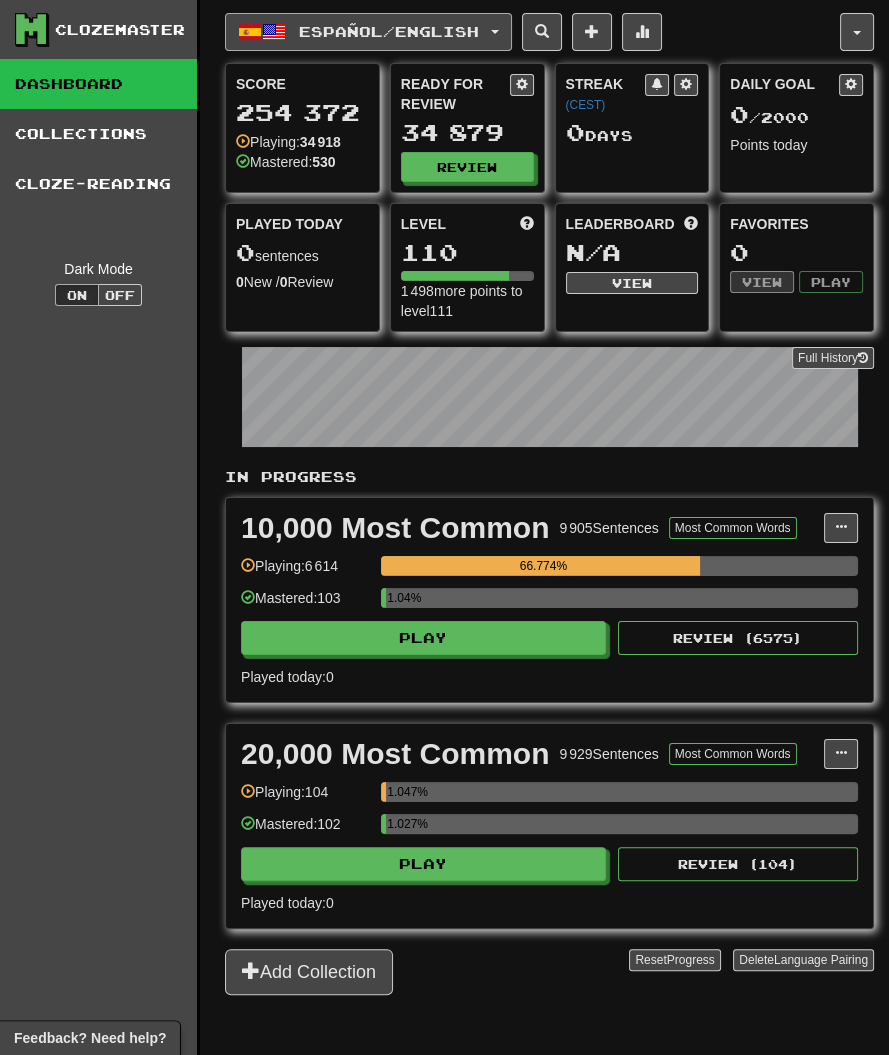 click on "Español  /  English" at bounding box center [389, 31] 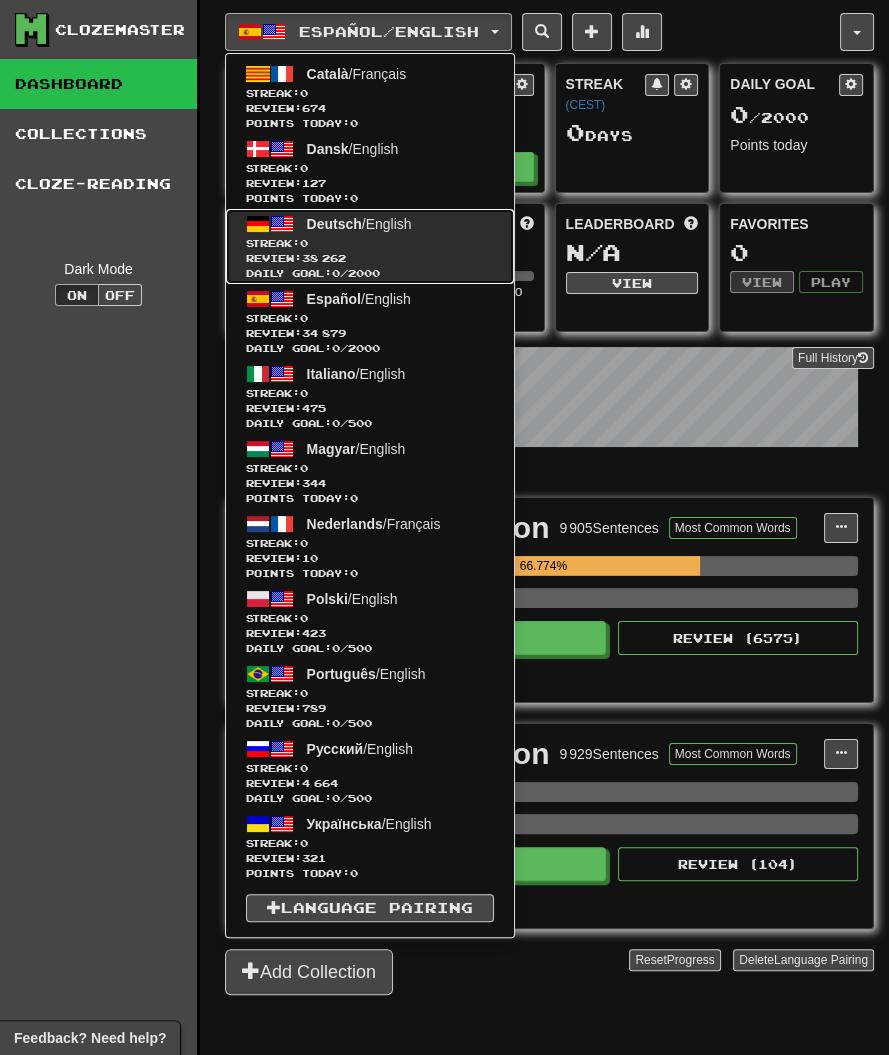 click on "Deutsch" at bounding box center (334, 224) 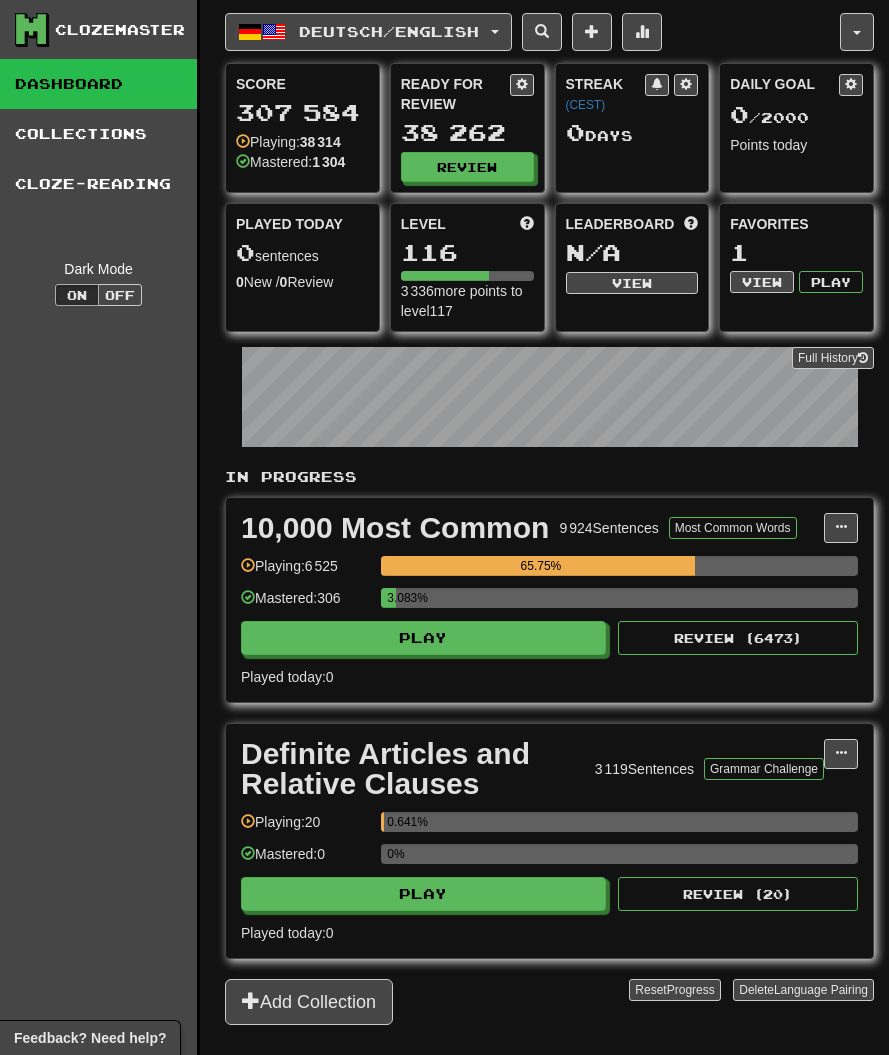 scroll, scrollTop: 0, scrollLeft: 0, axis: both 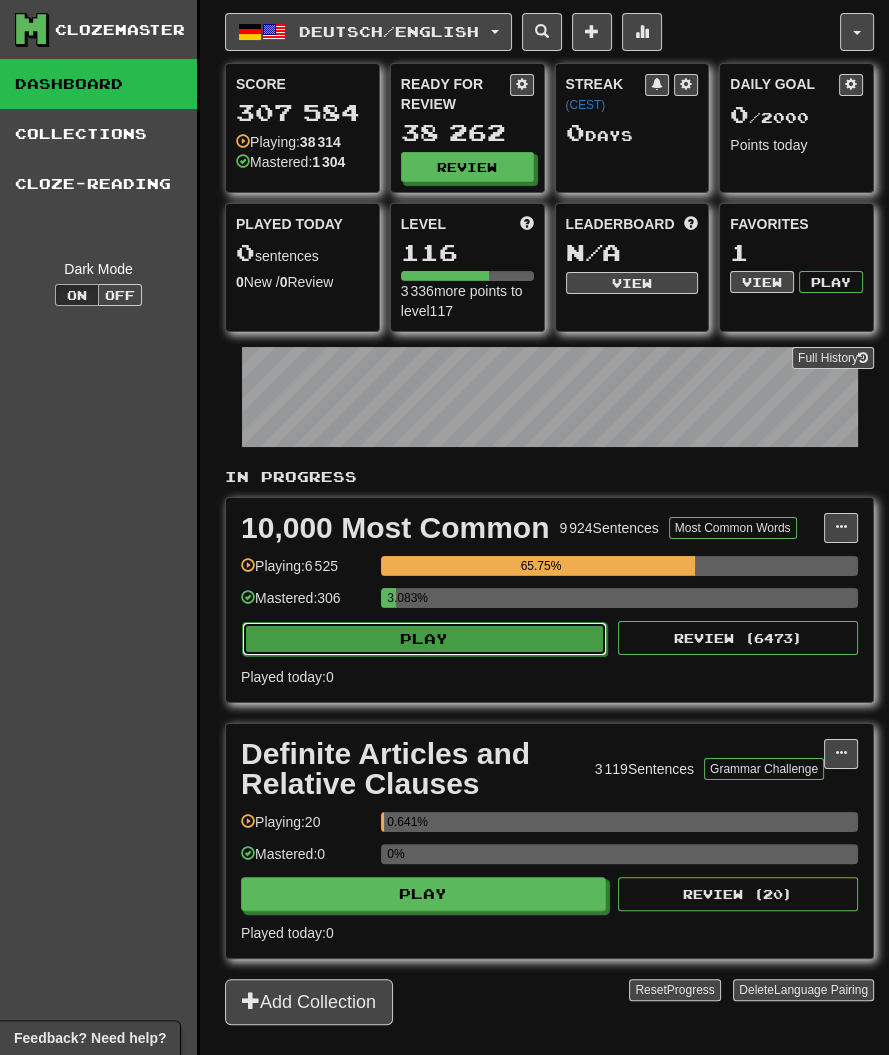 click on "Play" at bounding box center [424, 639] 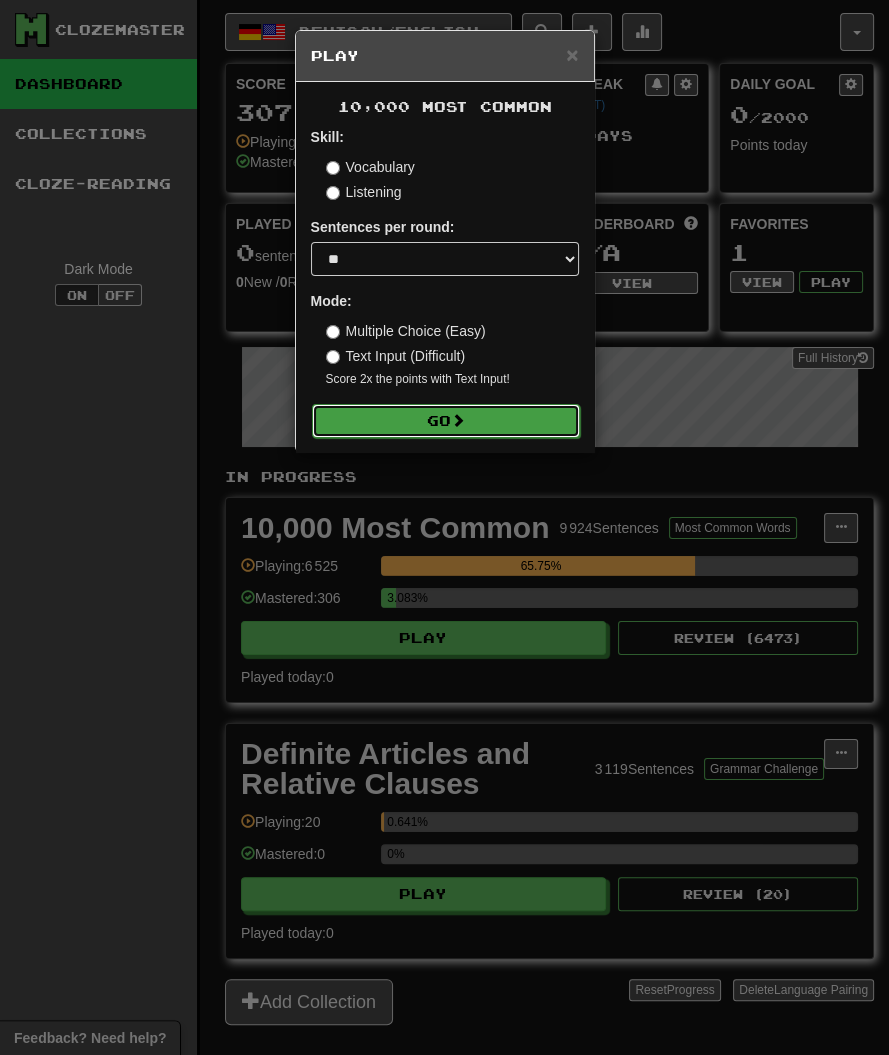 click on "Go" at bounding box center [446, 421] 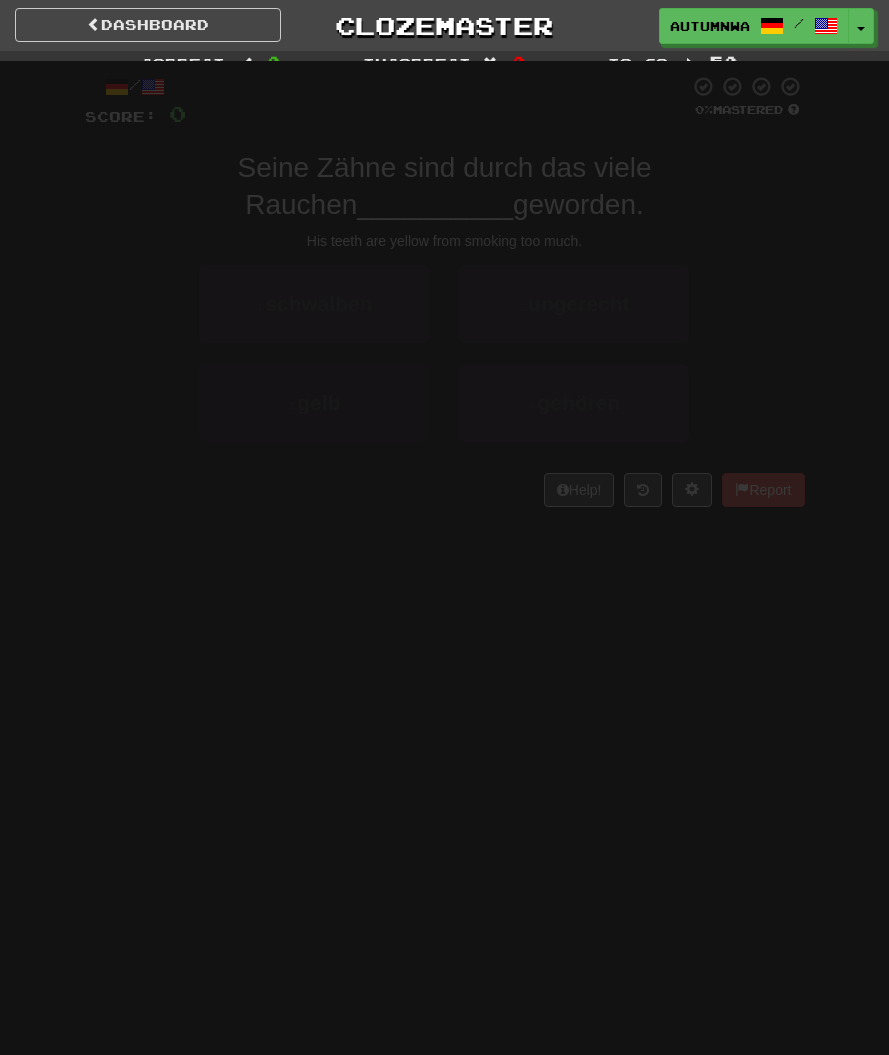 scroll, scrollTop: 0, scrollLeft: 0, axis: both 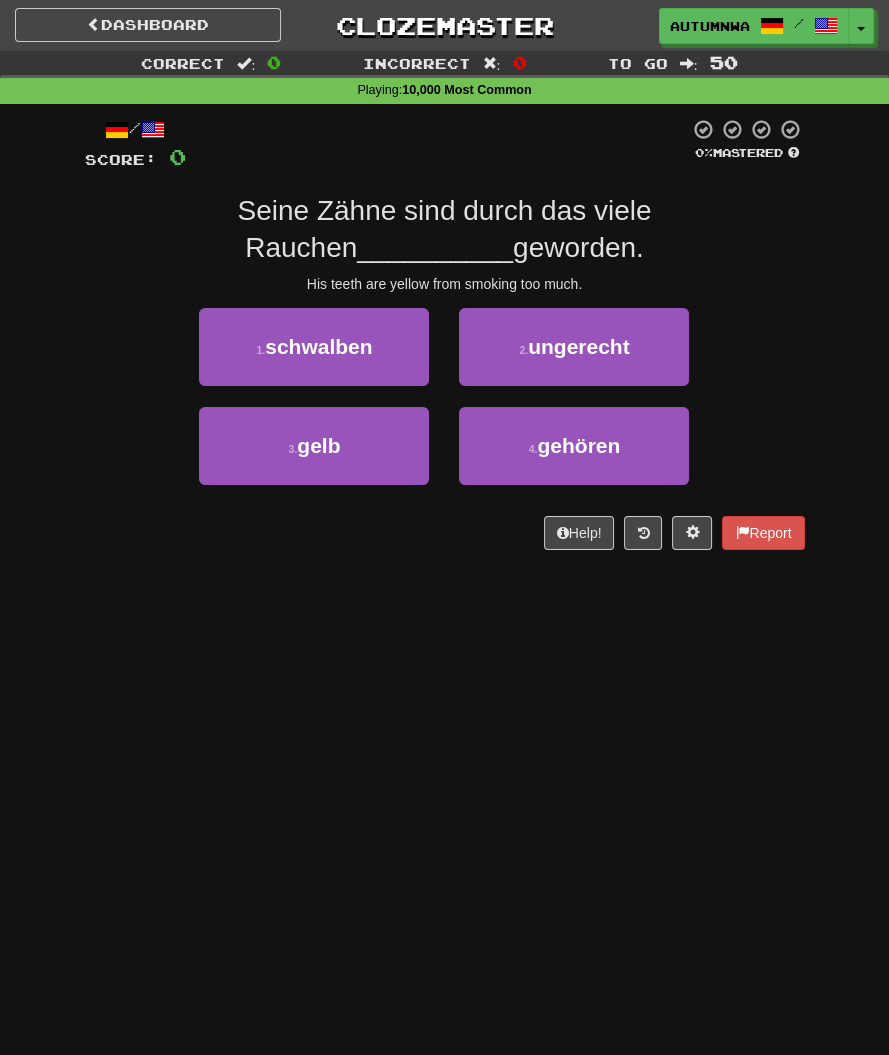 click on "Dashboard
Clozemaster
AutumnWaterfall2630
/
Toggle Dropdown
Dashboard
Leaderboard
Activity Feed
Notifications
3
Profile
Discussions
Català
/
Français
Streak:
0
Review:
674
Points Today: 0
Dansk
/
English
Streak:
0
Review:
127
Points Today: 0
Deutsch
/
English
Streak:
0
Review:
38,262
Daily Goal:  0 /2000
Español
/
English
Streak:
0
Review:
34,879
Daily Goal:  0 /2000
Italiano
/
English
Streak:
0
Review:
475
Daily Goal:  0 /500
Magyar
/
English
Streak:
0
Review:
344
Points Today: 0
Nederlands
/
Français
Streak:
0
Review:
10
Points Today: 0" at bounding box center (444, 527) 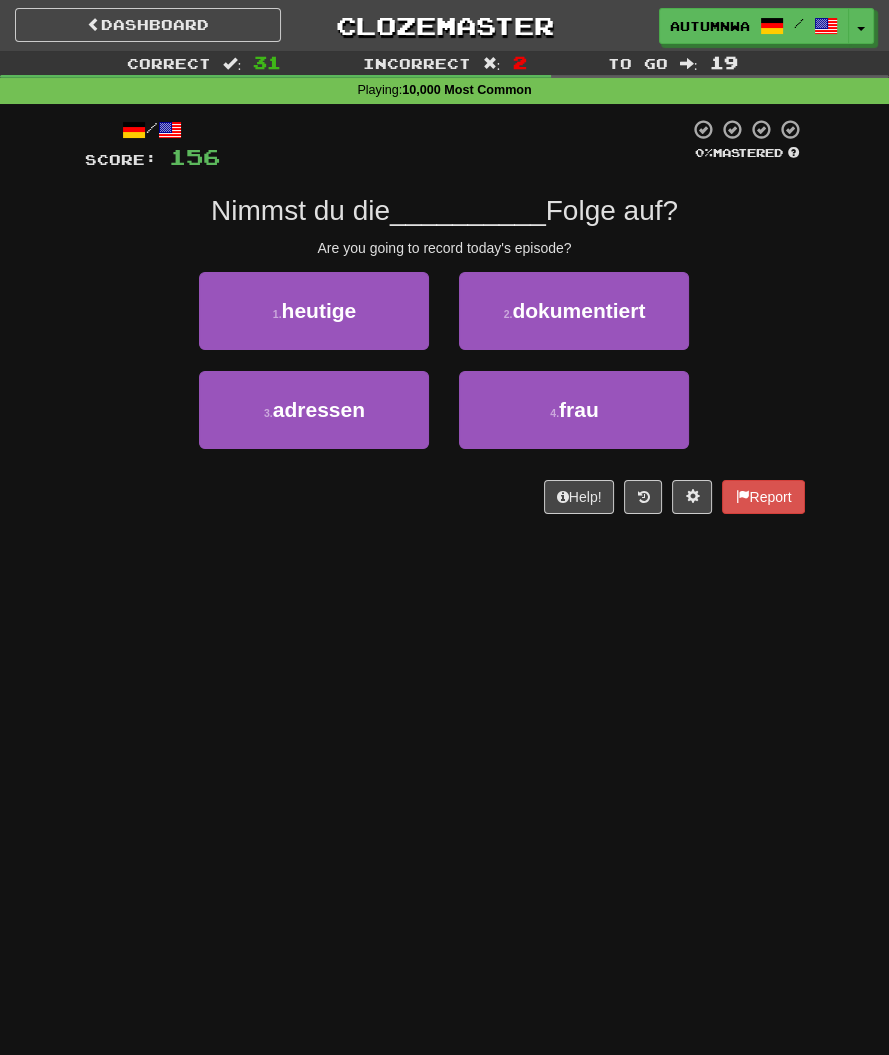 click on "Dashboard
Clozemaster
AutumnWaterfall2630
/
Toggle Dropdown
Dashboard
Leaderboard
Activity Feed
Notifications
3
Profile
Discussions
Català
/
Français
Streak:
0
Review:
674
Points Today: 0
Dansk
/
English
Streak:
0
Review:
127
Points Today: 0
Deutsch
/
English
Streak:
0
Review:
38,262
Daily Goal:  0 /2000
Español
/
English
Streak:
0
Review:
34,879
Daily Goal:  0 /2000
Italiano
/
English
Streak:
0
Review:
475
Daily Goal:  0 /500
Magyar
/
English
Streak:
0
Review:
344
Points Today: 0
Nederlands
/
Français
Streak:
0
Review:
10
Points Today: 0" at bounding box center [444, 527] 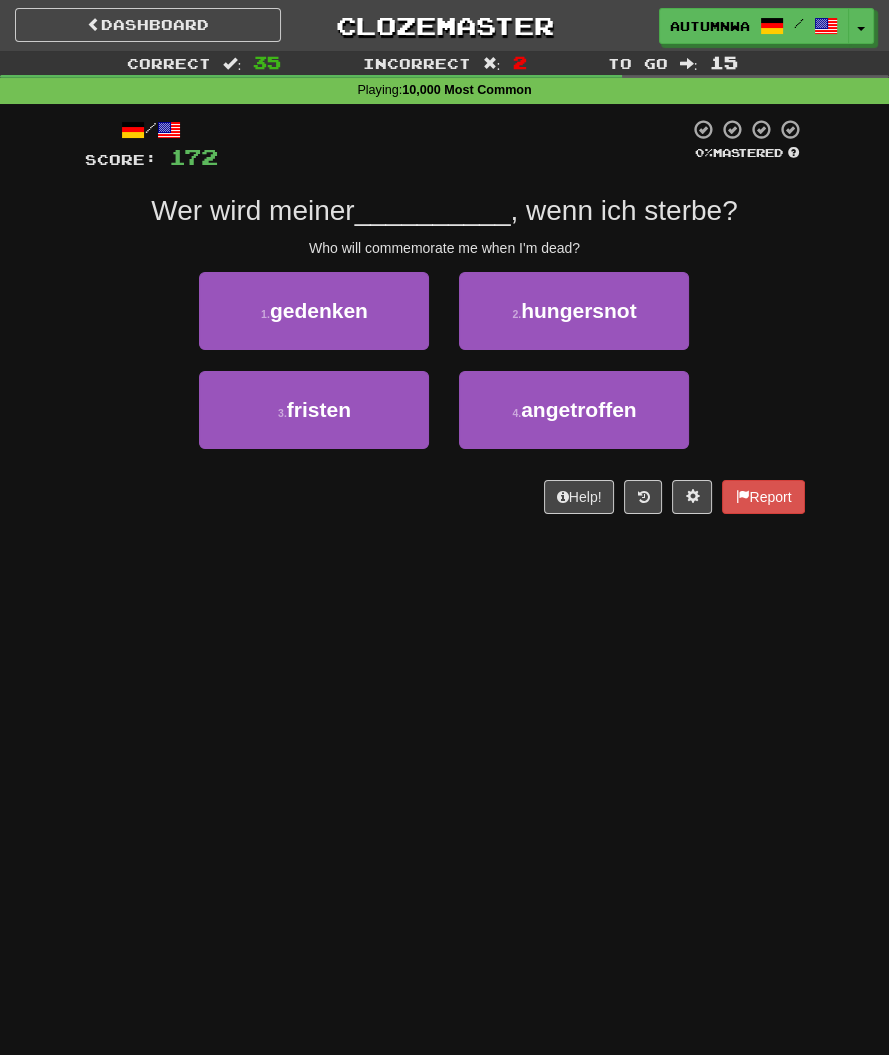 click on "Dashboard
Clozemaster
AutumnWaterfall2630
/
Toggle Dropdown
Dashboard
Leaderboard
Activity Feed
Notifications
3
Profile
Discussions
Català
/
Français
Streak:
0
Review:
674
Points Today: 0
Dansk
/
English
Streak:
0
Review:
127
Points Today: 0
Deutsch
/
English
Streak:
0
Review:
38,262
Daily Goal:  0 /2000
Español
/
English
Streak:
0
Review:
34,879
Daily Goal:  0 /2000
Italiano
/
English
Streak:
0
Review:
475
Daily Goal:  0 /500
Magyar
/
English
Streak:
0
Review:
344
Points Today: 0
Nederlands
/
Français
Streak:
0
Review:
10
Points Today: 0" at bounding box center [444, 527] 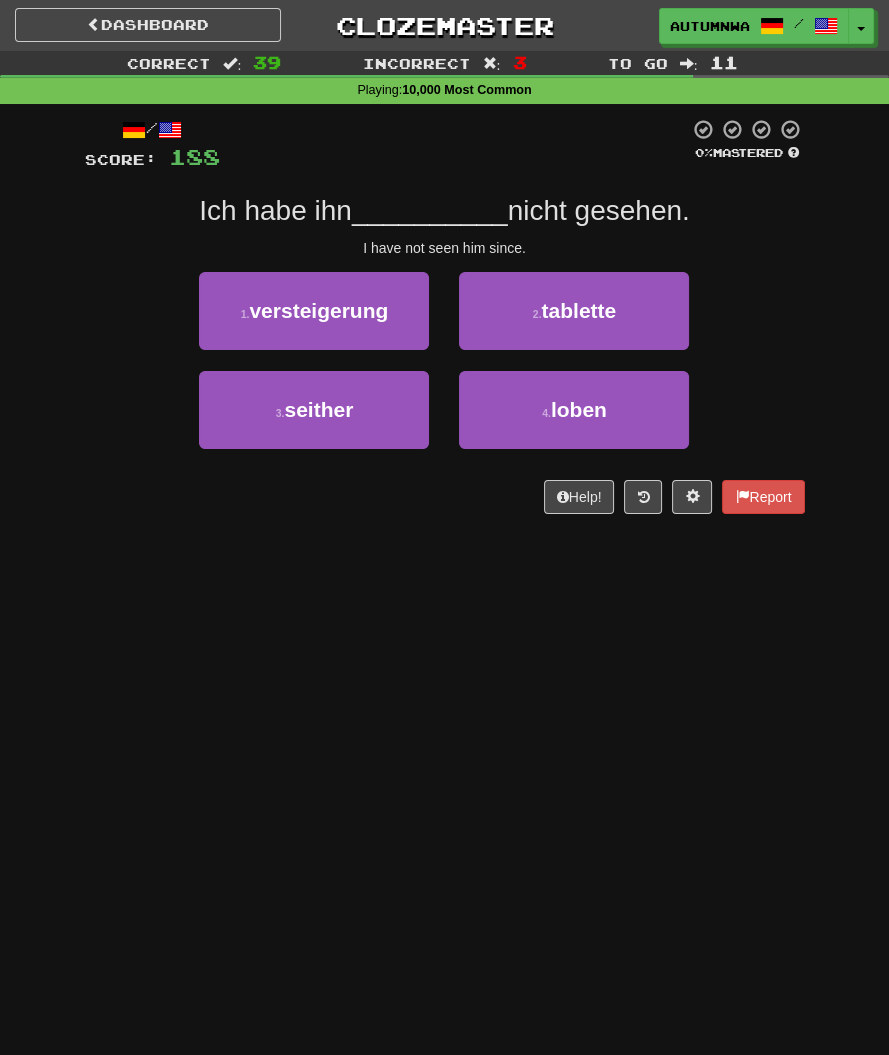 click on "Dashboard
Clozemaster
AutumnWaterfall2630
/
Toggle Dropdown
Dashboard
Leaderboard
Activity Feed
Notifications
3
Profile
Discussions
Català
/
Français
Streak:
0
Review:
674
Points Today: 0
Dansk
/
English
Streak:
0
Review:
127
Points Today: 0
Deutsch
/
English
Streak:
0
Review:
38,262
Daily Goal:  0 /2000
Español
/
English
Streak:
0
Review:
34,879
Daily Goal:  0 /2000
Italiano
/
English
Streak:
0
Review:
475
Daily Goal:  0 /500
Magyar
/
English
Streak:
0
Review:
344
Points Today: 0
Nederlands
/
Français
Streak:
0
Review:
10
Points Today: 0" at bounding box center (444, 527) 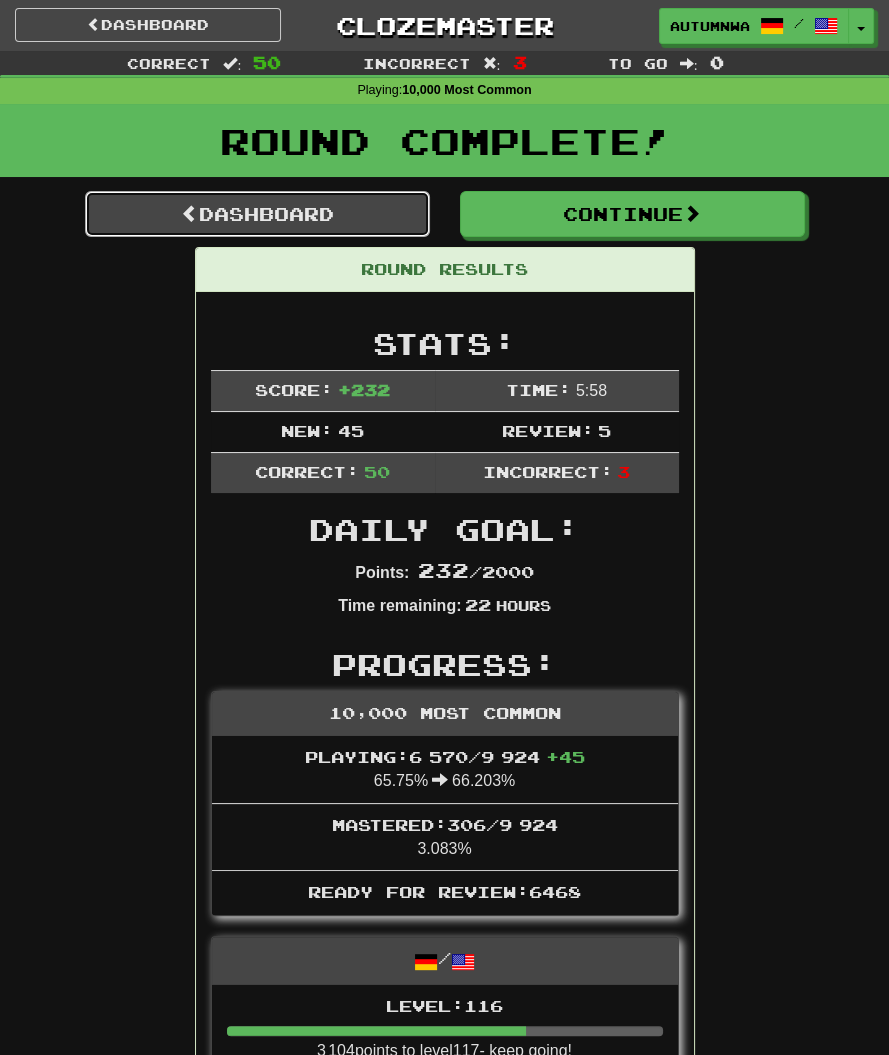 click on "Dashboard" at bounding box center (257, 214) 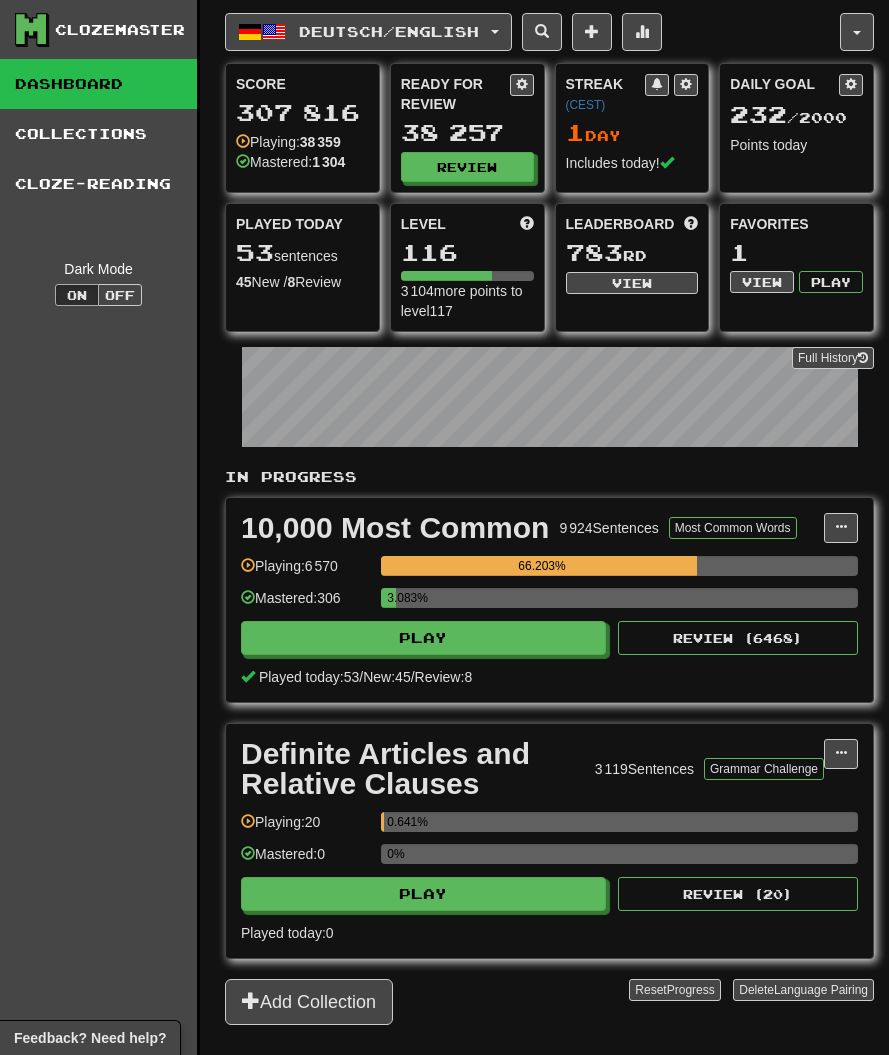 scroll, scrollTop: 0, scrollLeft: 0, axis: both 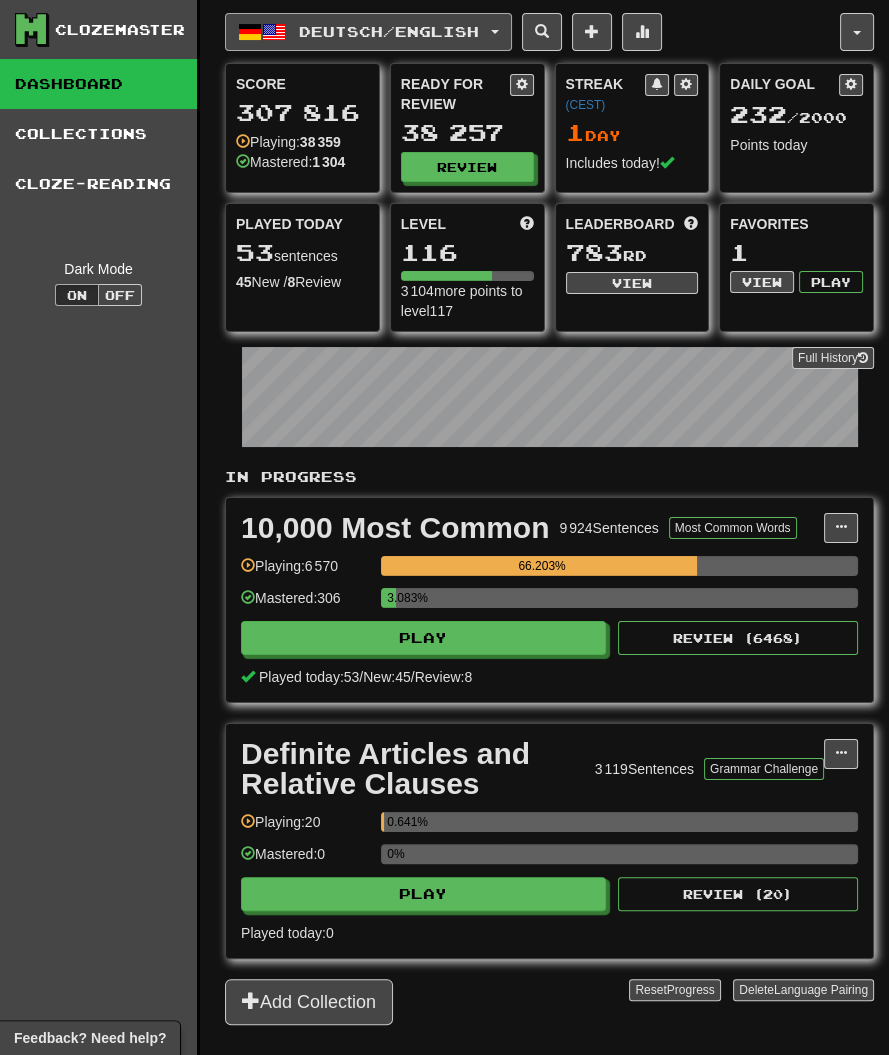 click on "Deutsch  /  English" at bounding box center (389, 31) 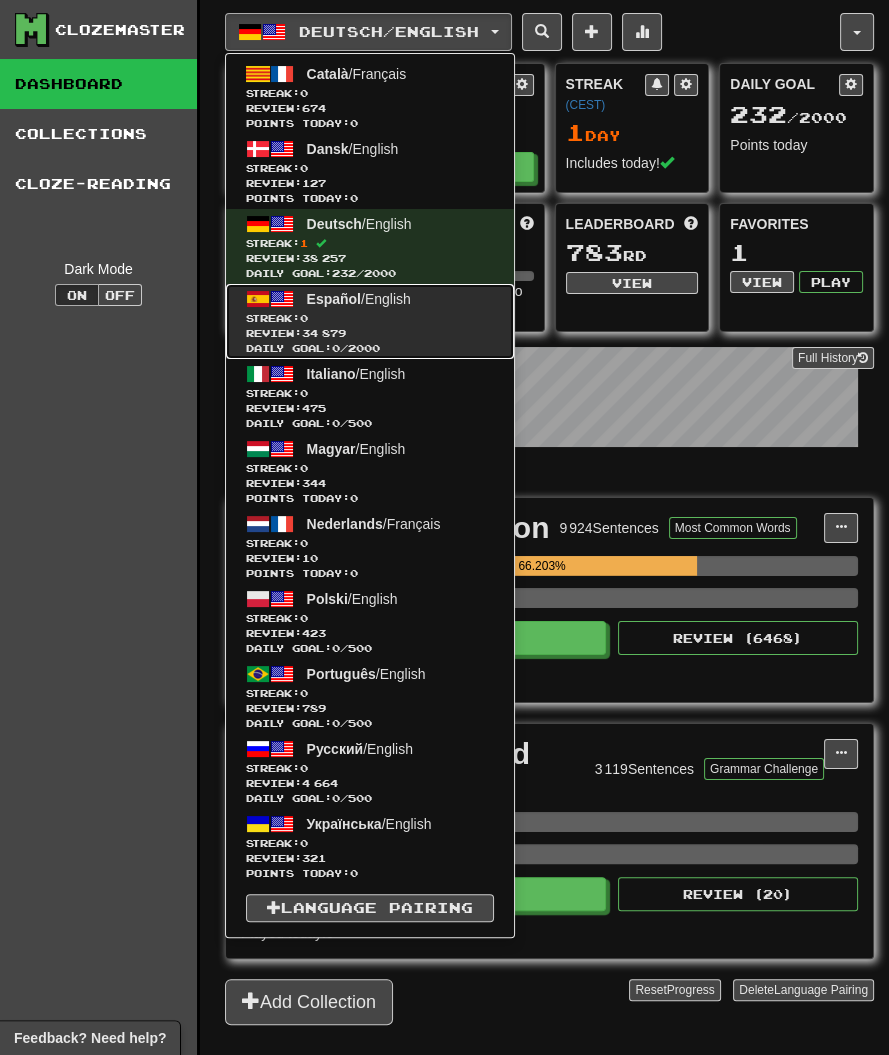 click on "Streak:  0" at bounding box center [370, 318] 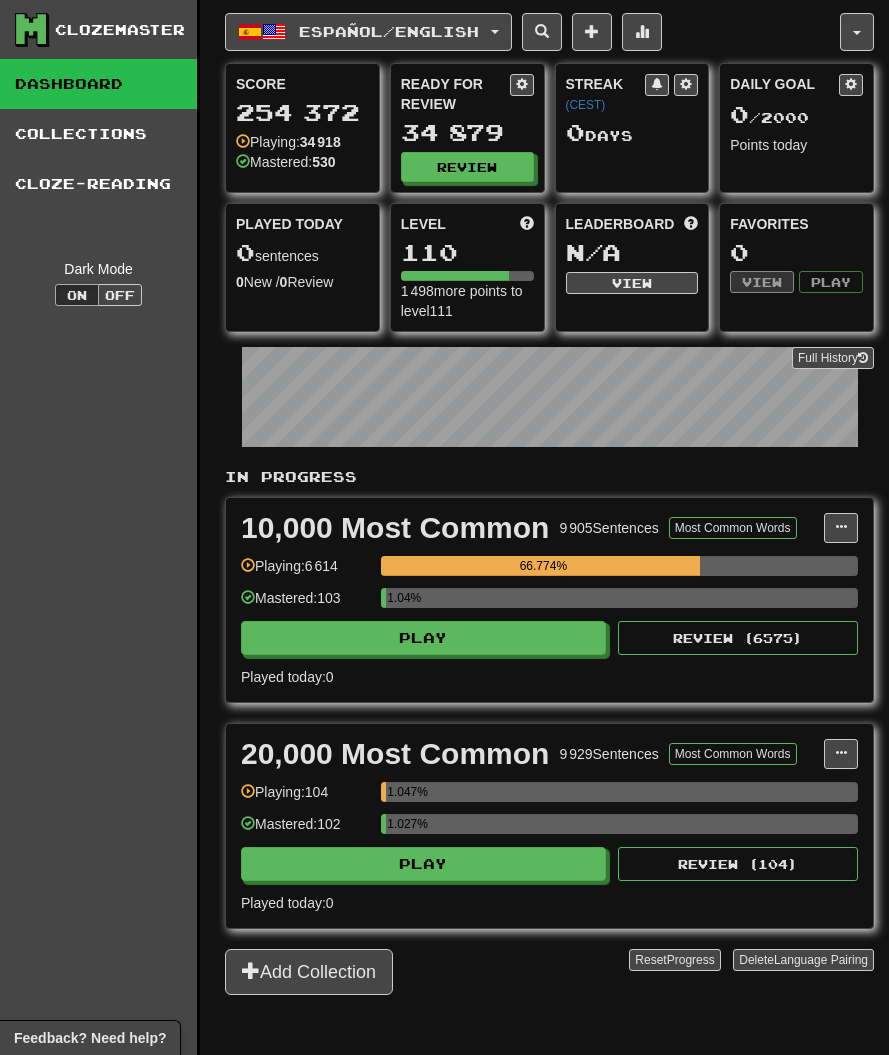 scroll, scrollTop: 0, scrollLeft: 0, axis: both 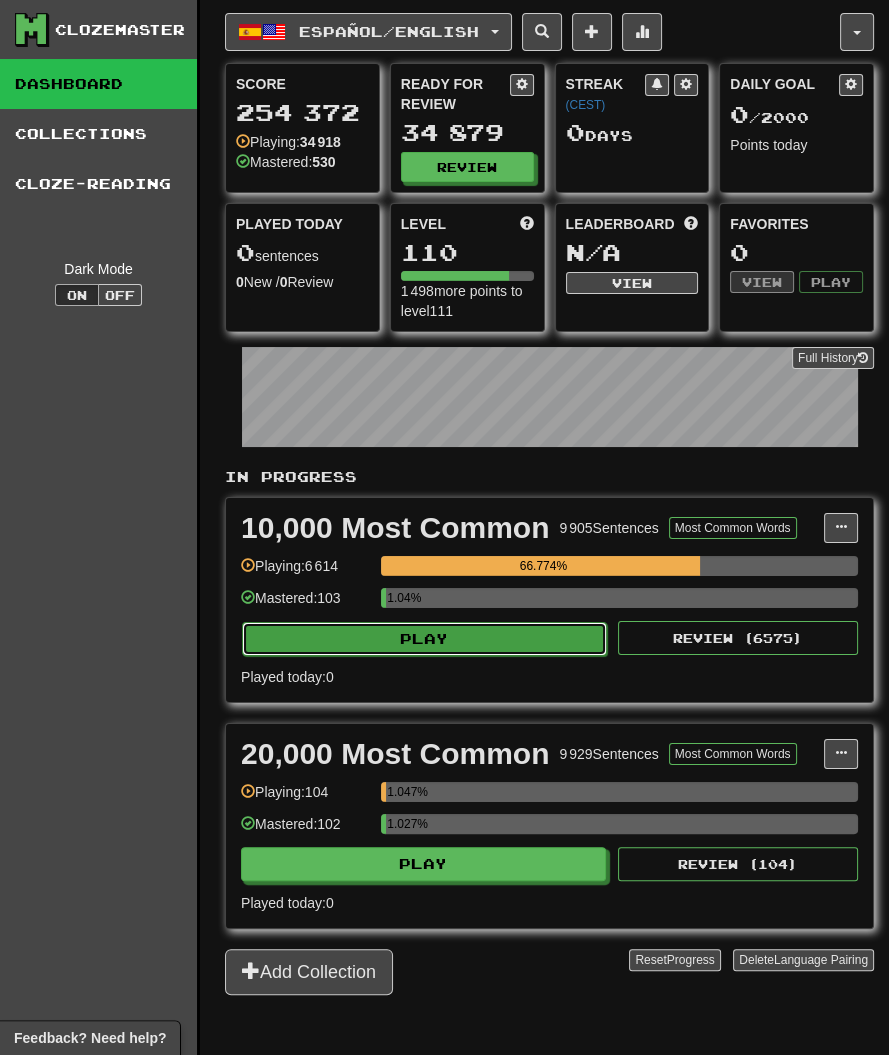 click on "Play" at bounding box center (424, 639) 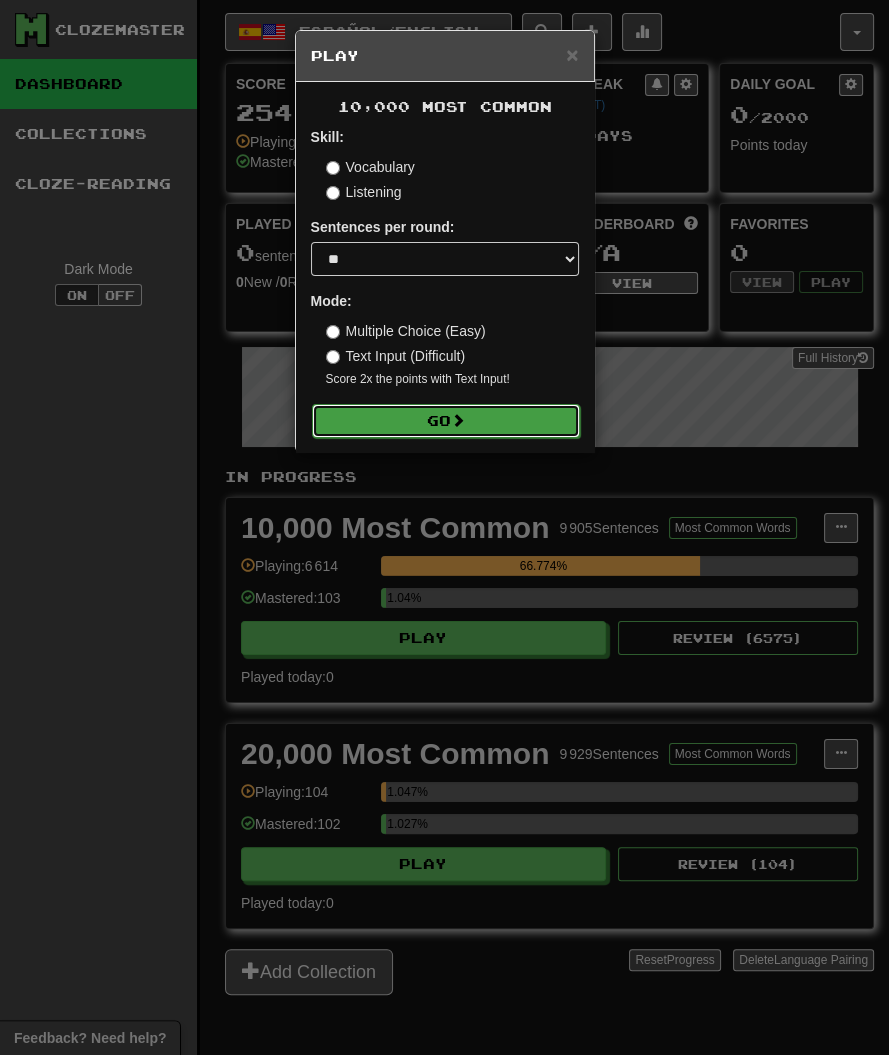 click on "Go" at bounding box center (446, 421) 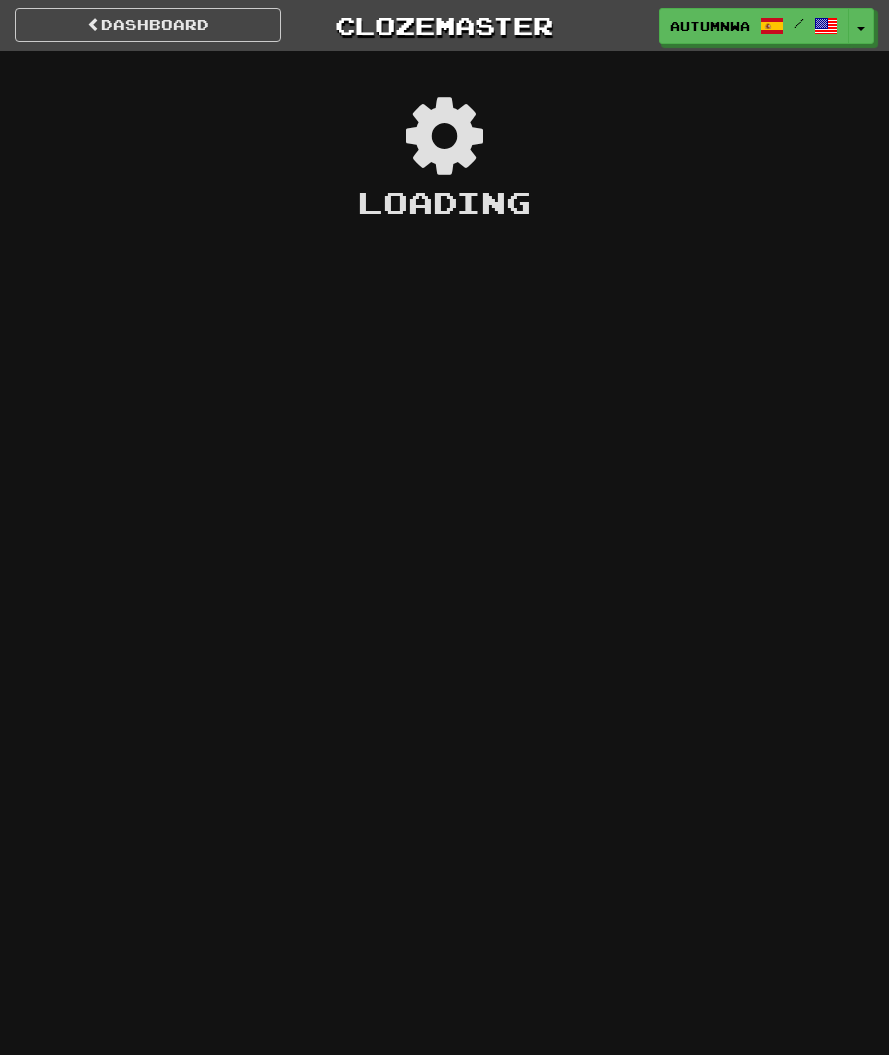scroll, scrollTop: 0, scrollLeft: 0, axis: both 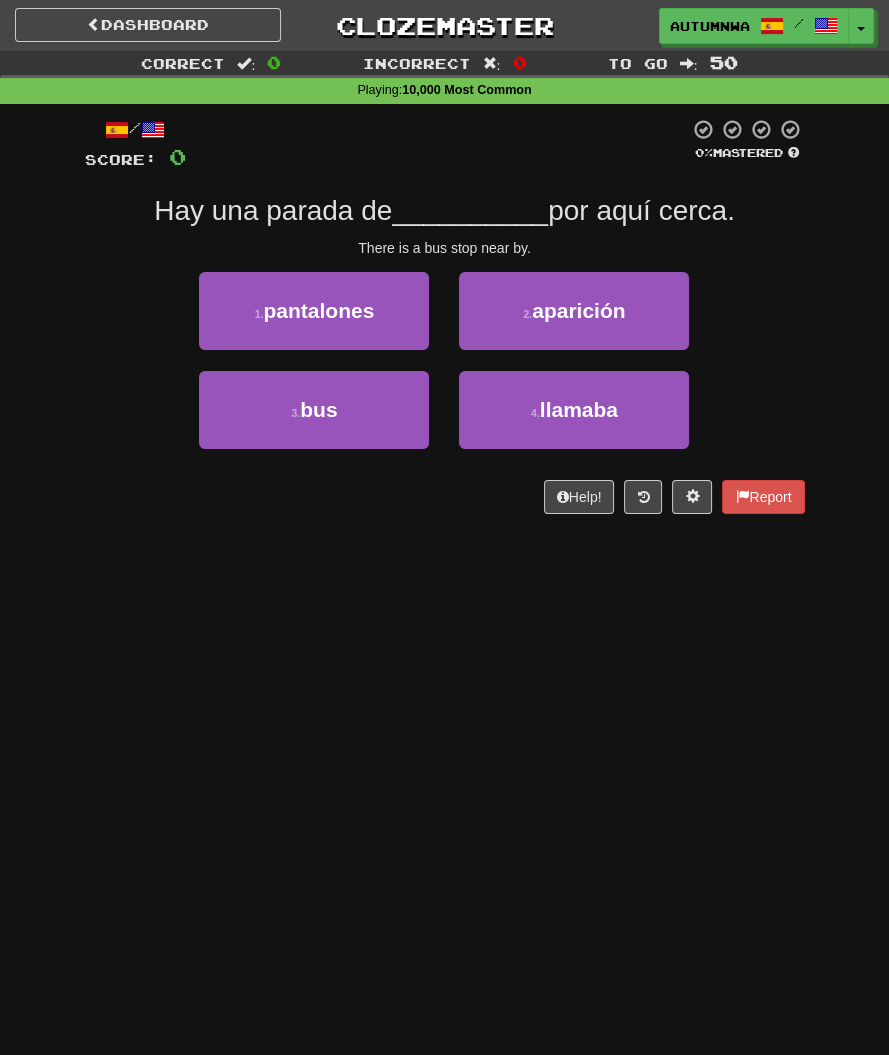 click on "Dashboard
Clozemaster
[USERNAME]
/
Toggle Dropdown
Dashboard
Leaderboard
Activity Feed
Notifications
3
Profile
Discussions
Català
/
Français
Streak:
0
Review:
674
Points Today: 0
Dansk
/
English
Streak:
0
Review:
127
Points Today: 0
Deutsch
/
English
Streak:
1
Review:
38,257
Daily Goal:  232 /2000
Español
/
English
Streak:
0
Review:
34,879
Daily Goal:  0 /2000
Italiano
/
English
Streak:
0
Review:
475
Daily Goal:  0 /500
Magyar
/
English
Streak:
0
Review:
344
Points Today: 0
Nederlands
/
Français
Streak:
0
Review:
10
Points Today: 0" at bounding box center (444, 527) 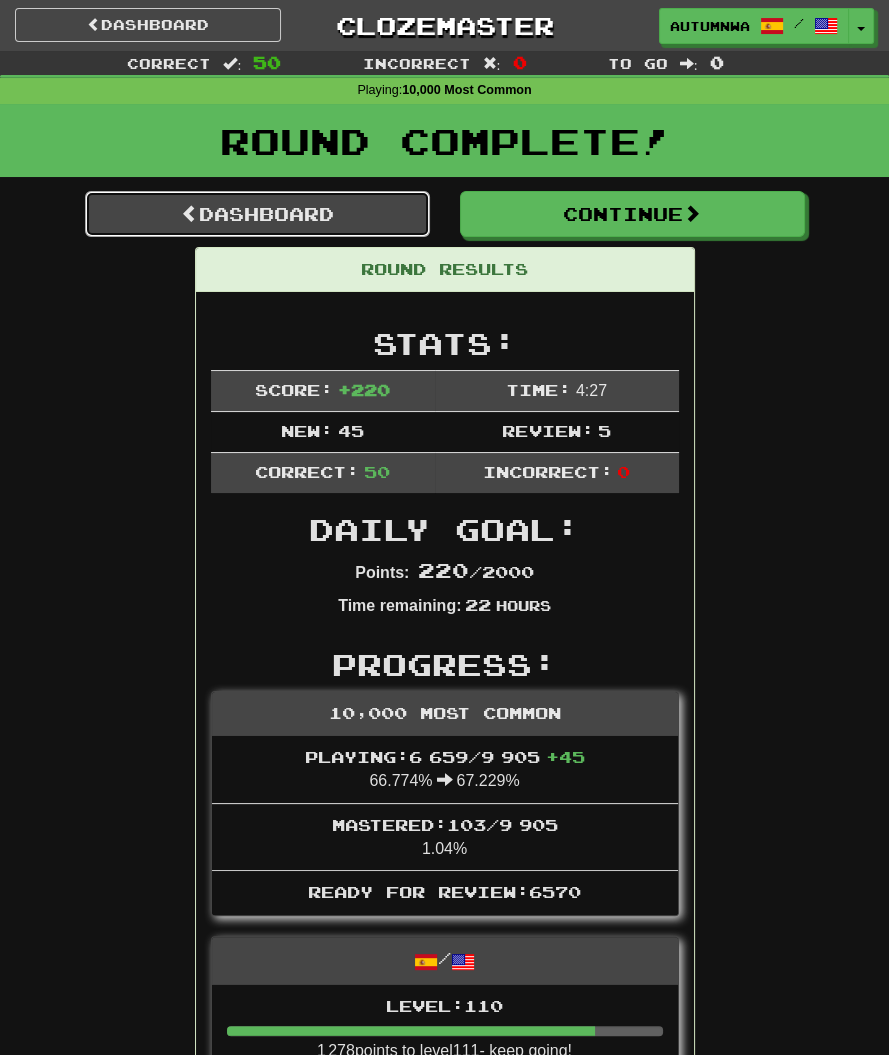 click on "Dashboard" at bounding box center [257, 214] 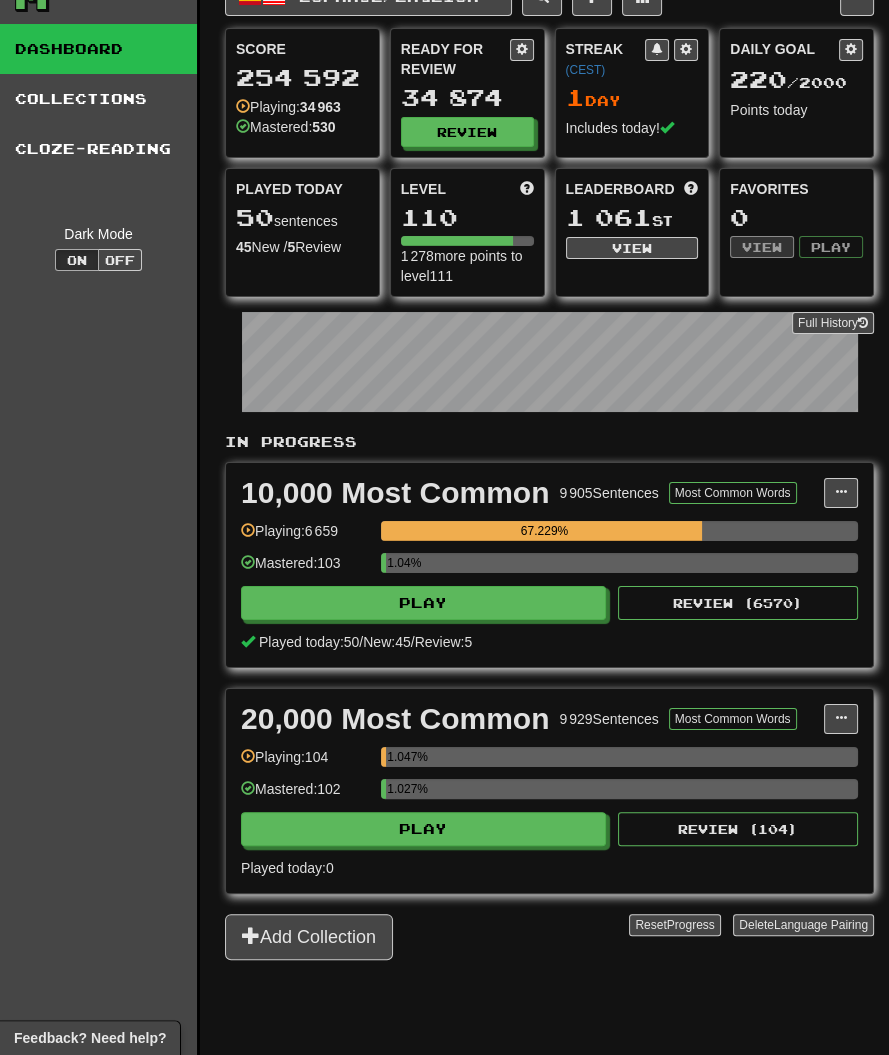 scroll, scrollTop: 0, scrollLeft: 0, axis: both 